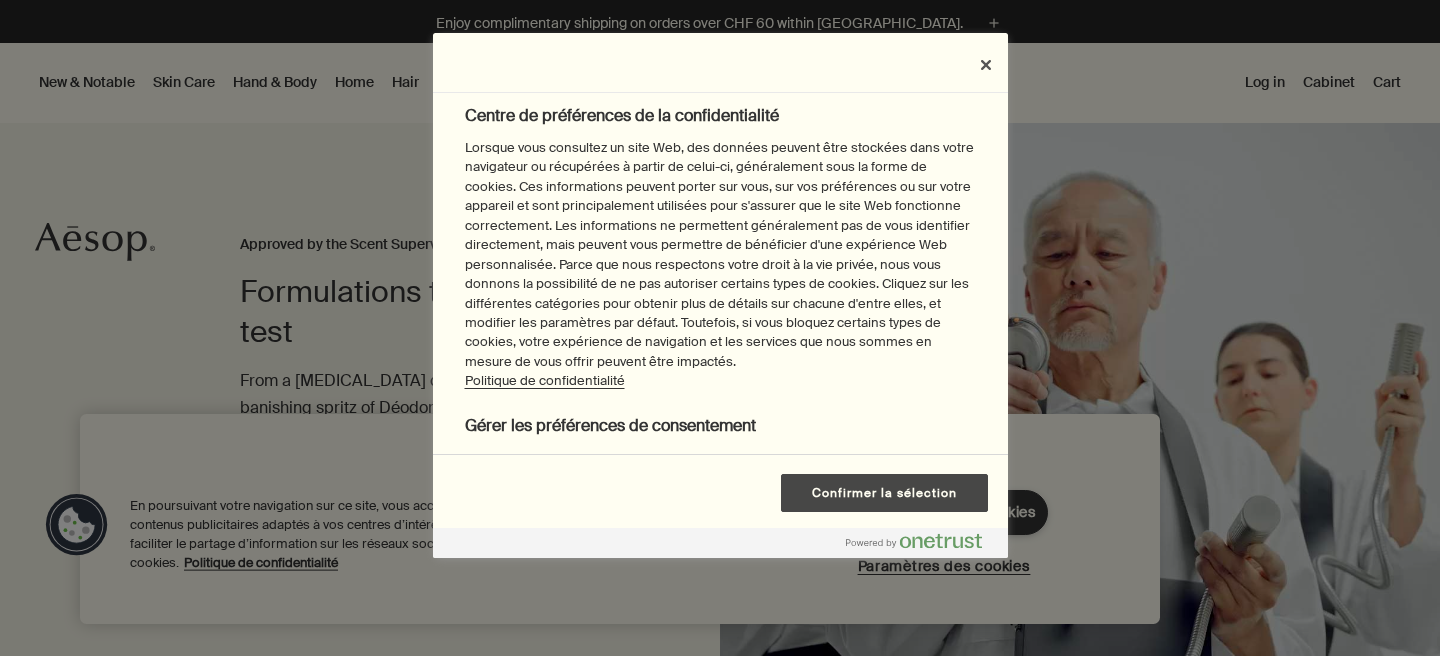 scroll, scrollTop: 0, scrollLeft: 0, axis: both 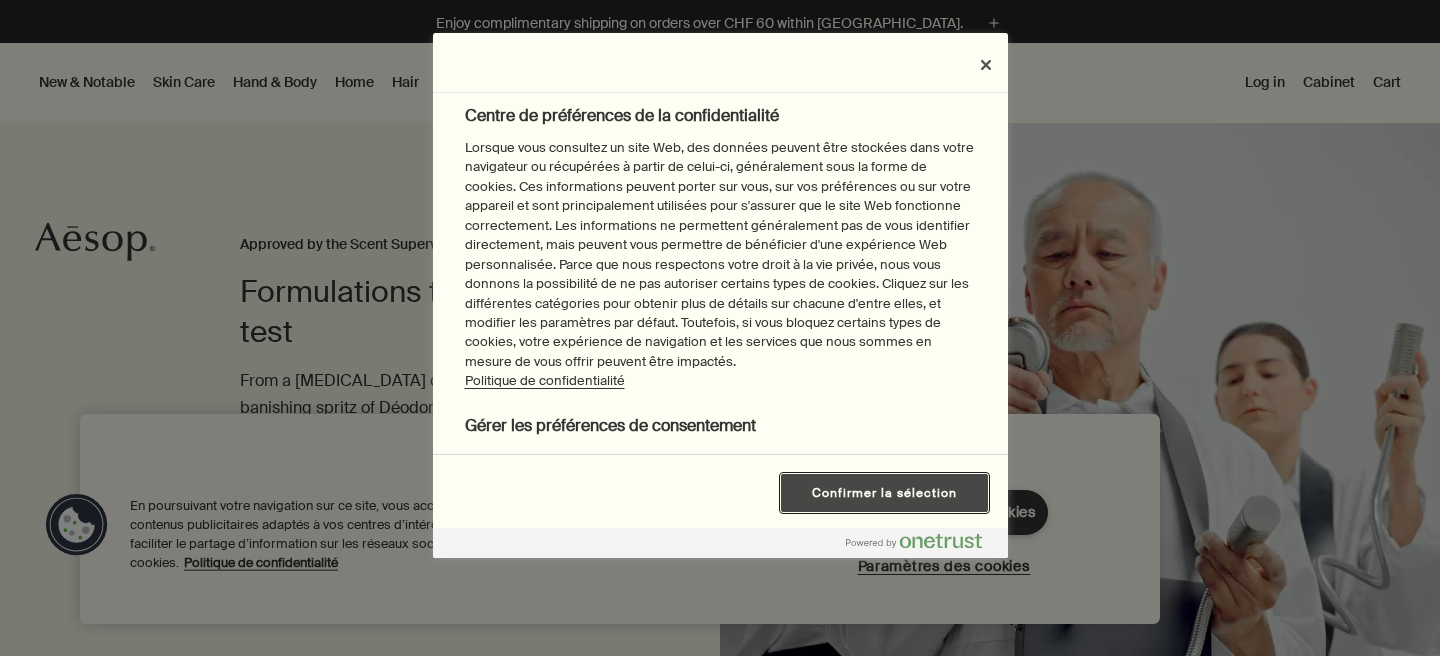 click on "Confirmer la sélection" at bounding box center [884, 493] 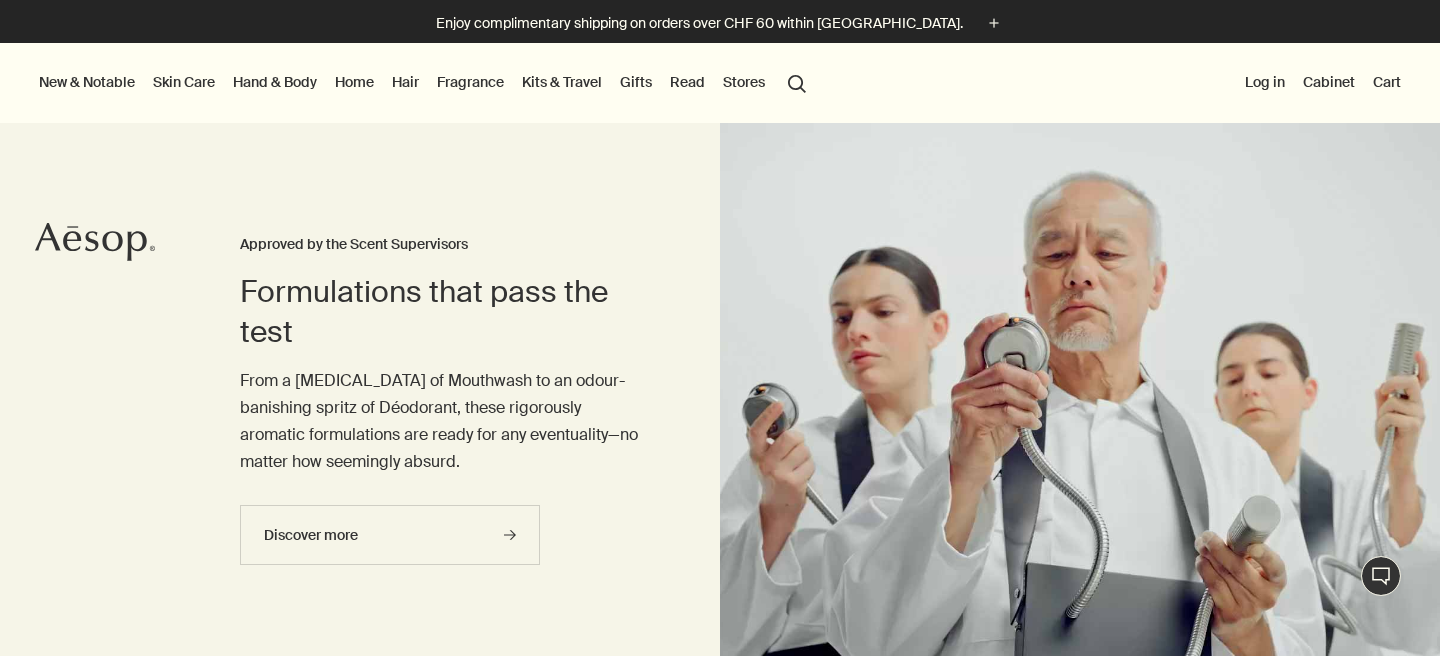 click on "Hand & Body" at bounding box center [275, 82] 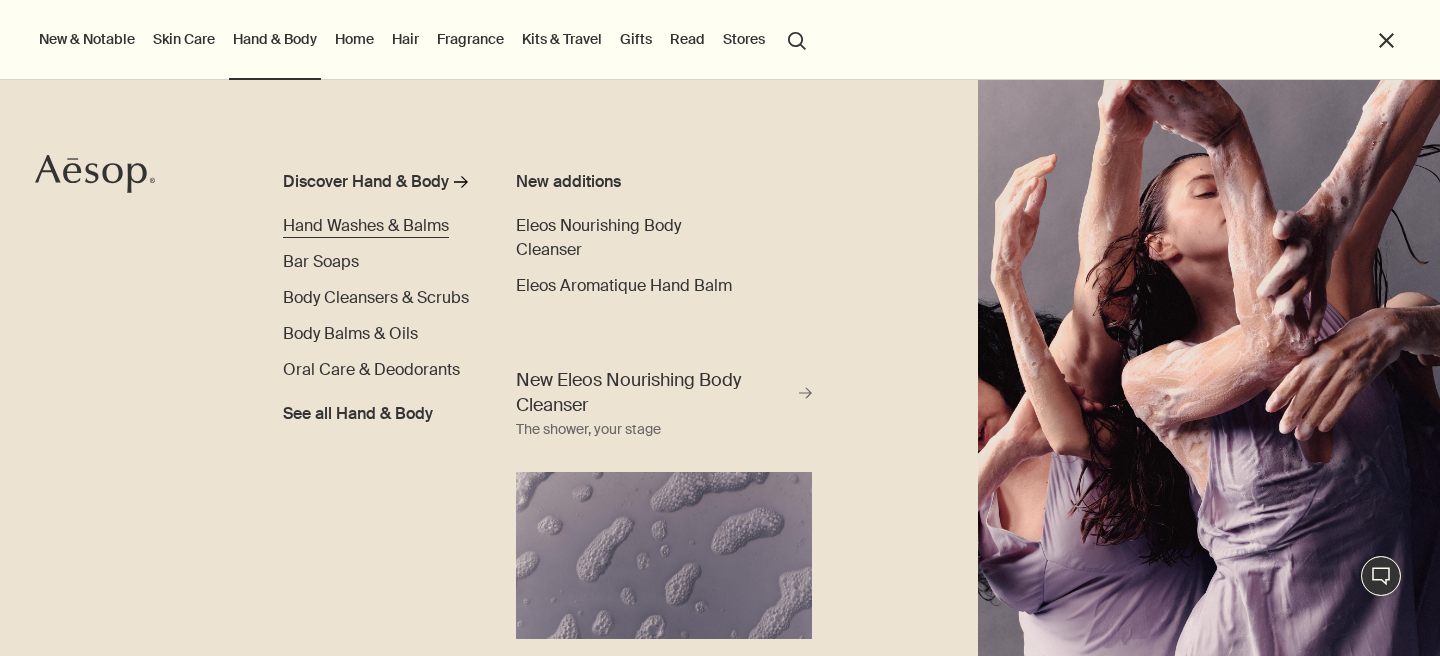 click on "Hand Washes & Balms" at bounding box center (366, 225) 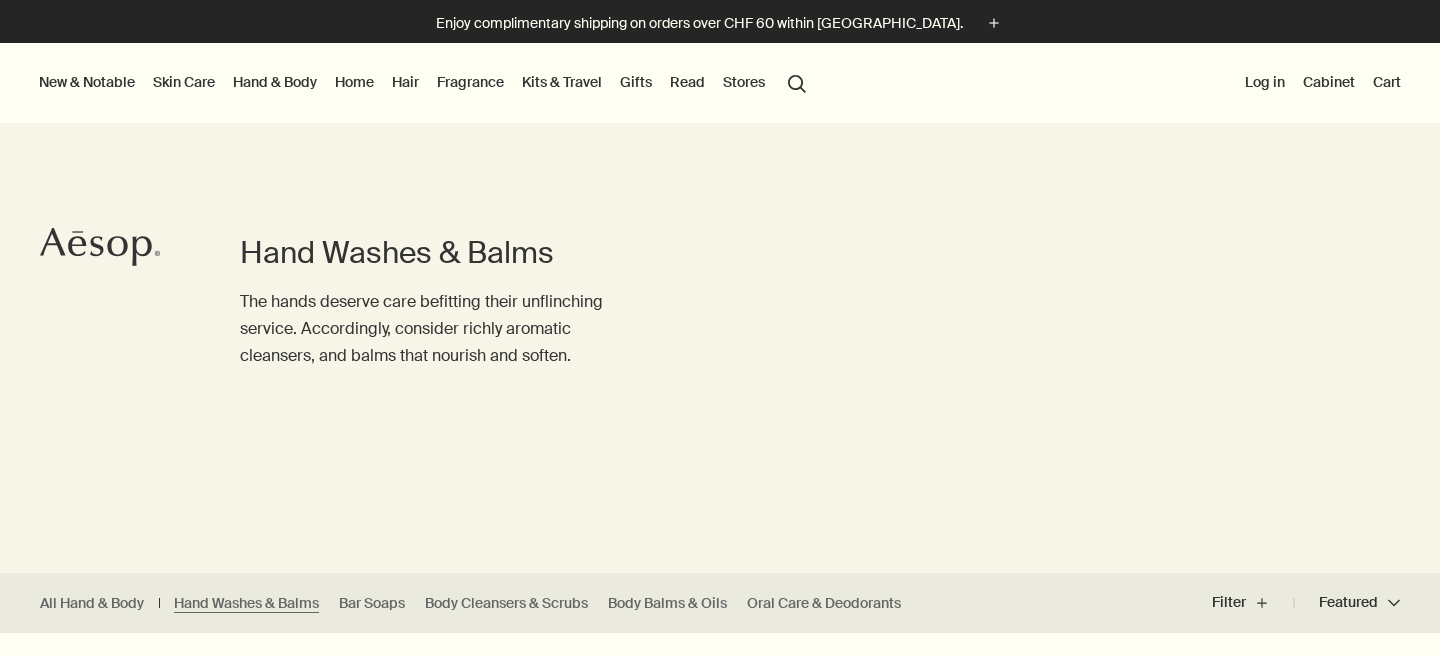 scroll, scrollTop: 246, scrollLeft: 0, axis: vertical 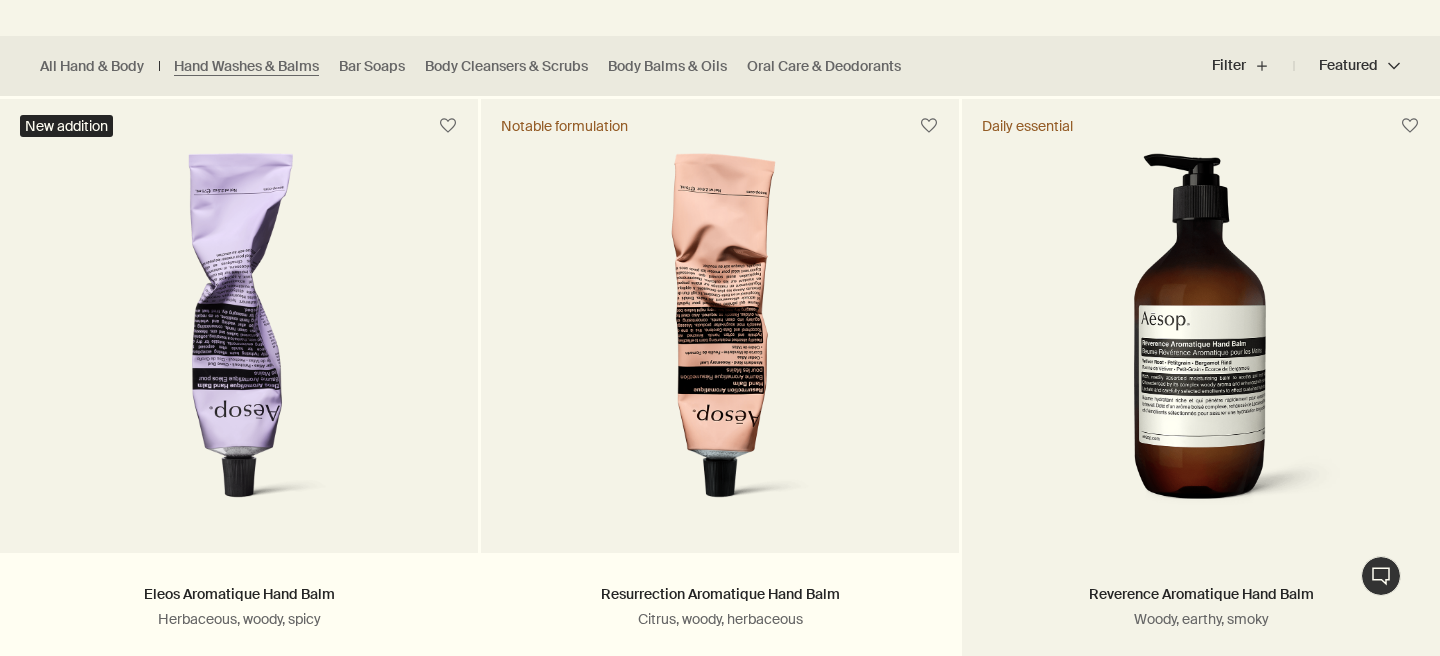 click at bounding box center [1201, 338] 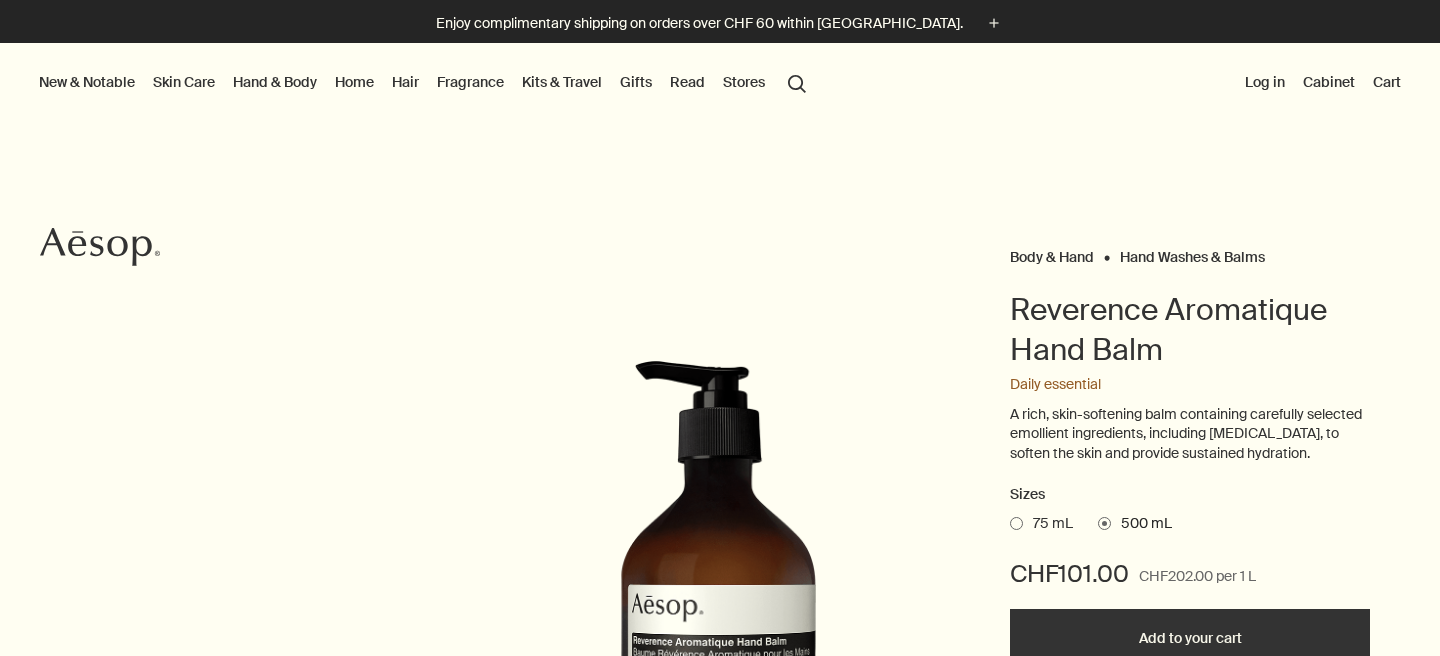 scroll, scrollTop: 116, scrollLeft: 0, axis: vertical 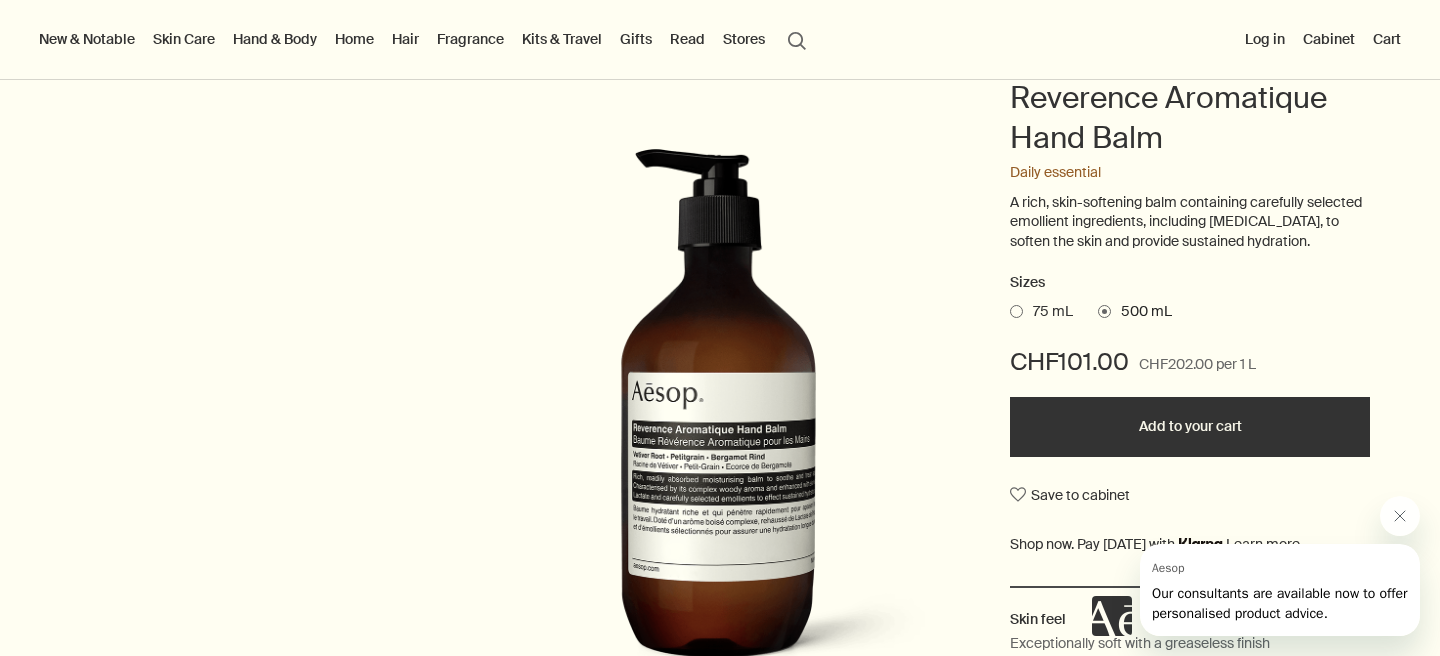 click at bounding box center (1016, 311) 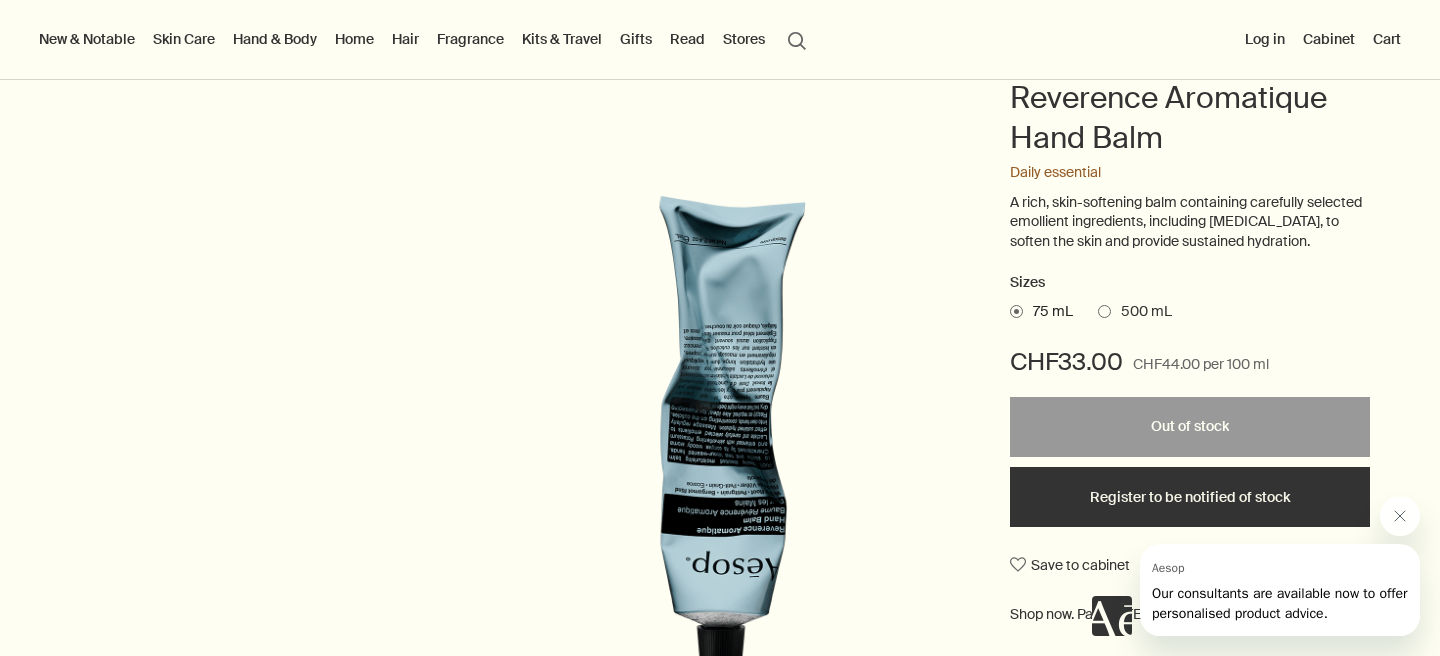 click at bounding box center [1104, 311] 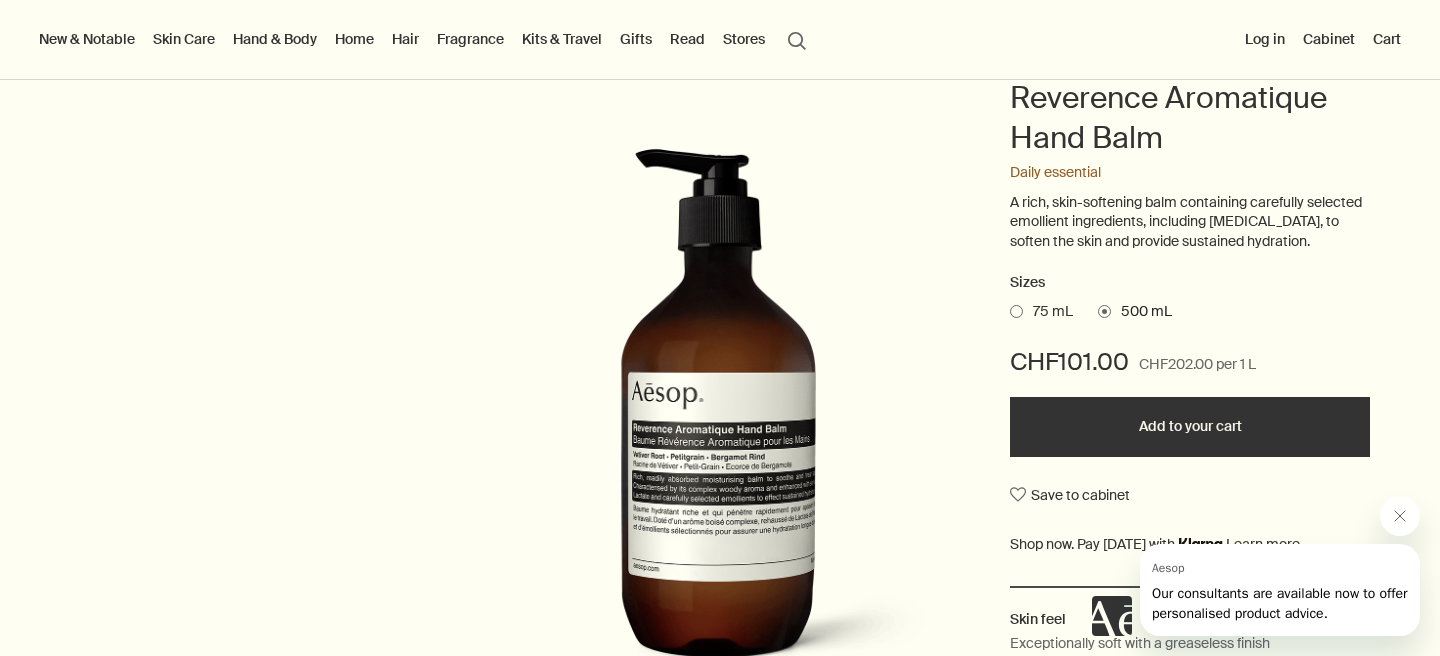 scroll, scrollTop: 0, scrollLeft: 0, axis: both 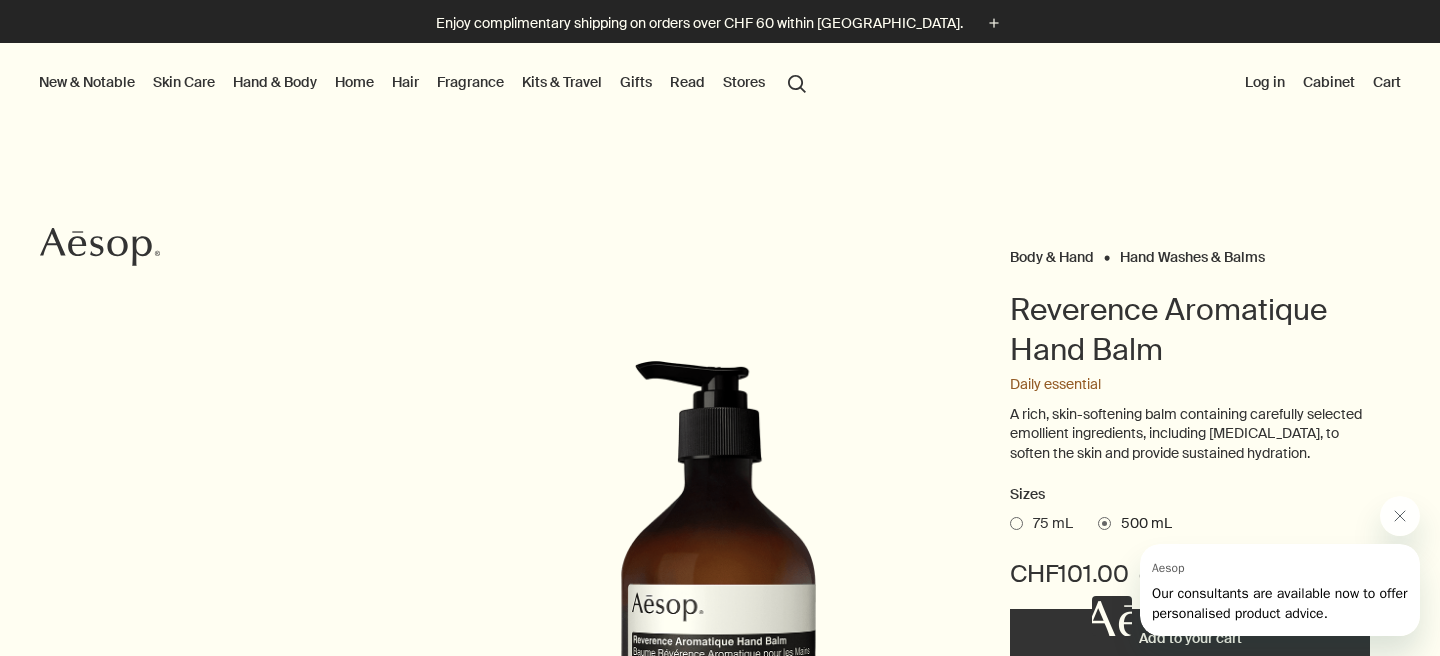 click on "search Search" at bounding box center [797, 82] 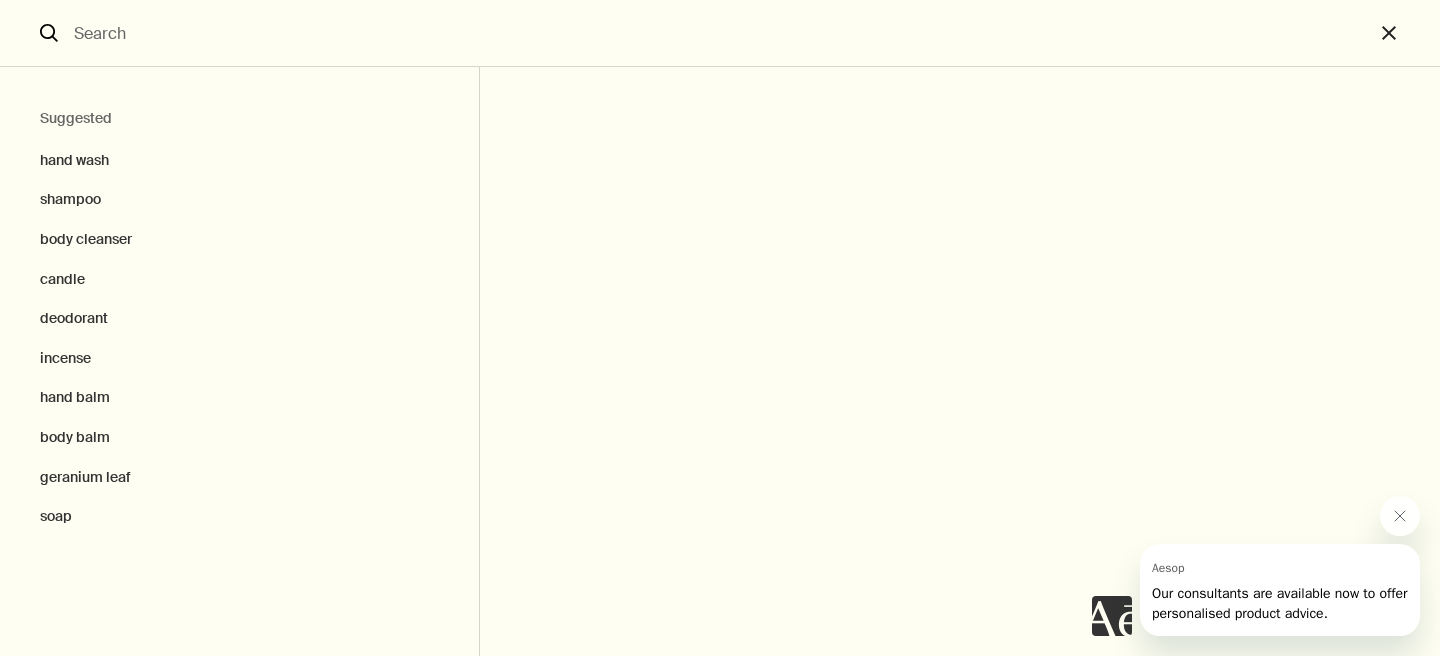 click at bounding box center (720, 33) 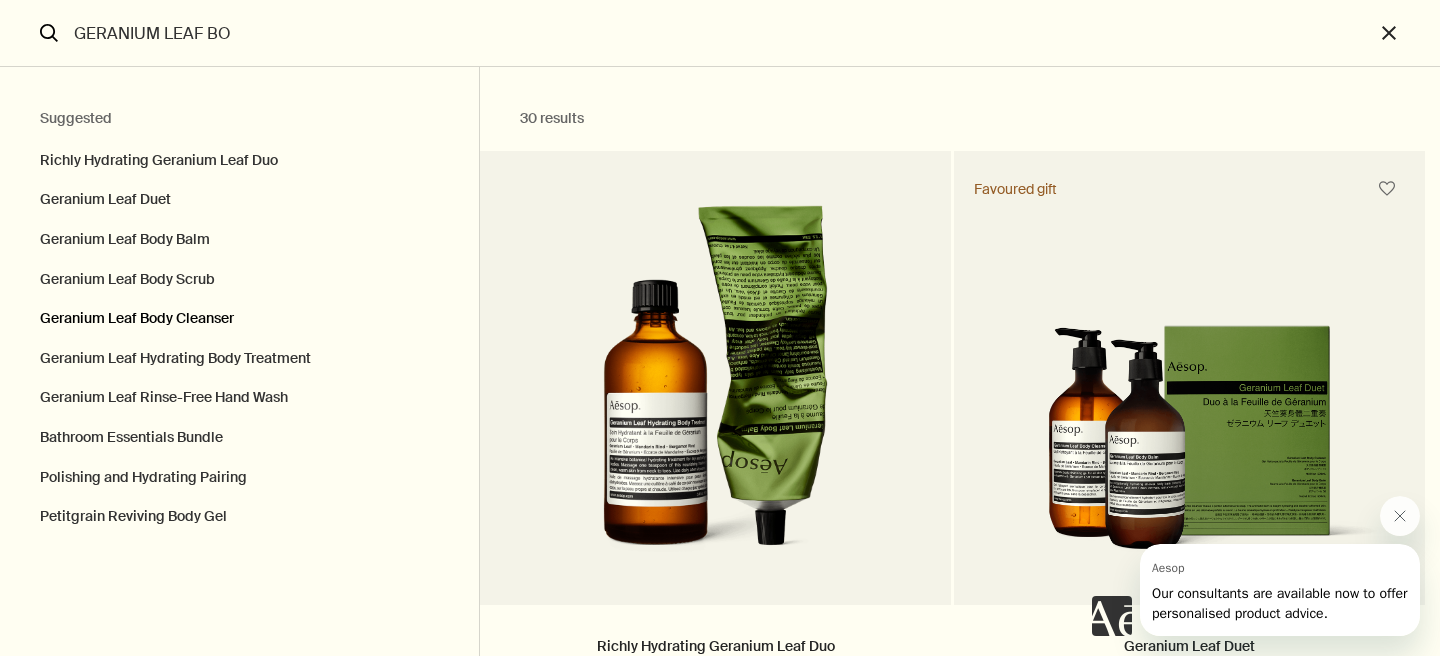 click on "Geranium Leaf Body Cleanser" at bounding box center [239, 319] 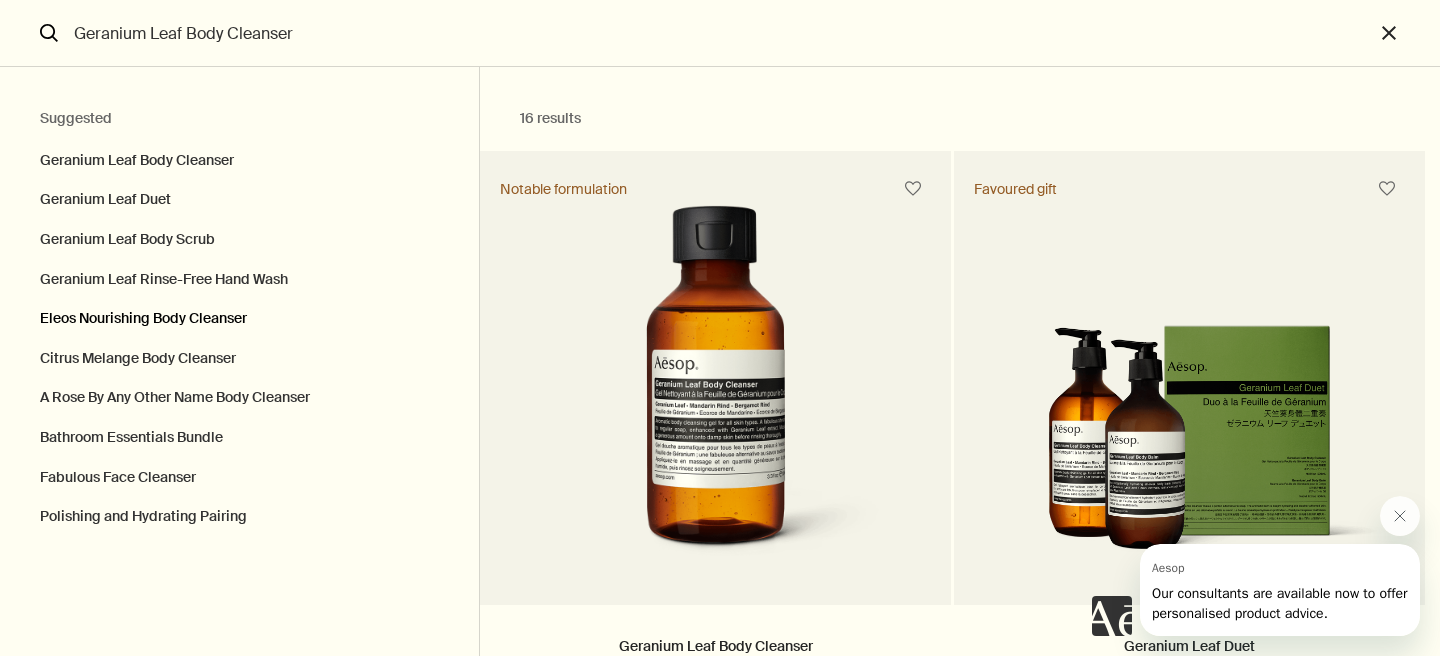 click on "Eleos Nourishing Body Cleanser" at bounding box center (239, 319) 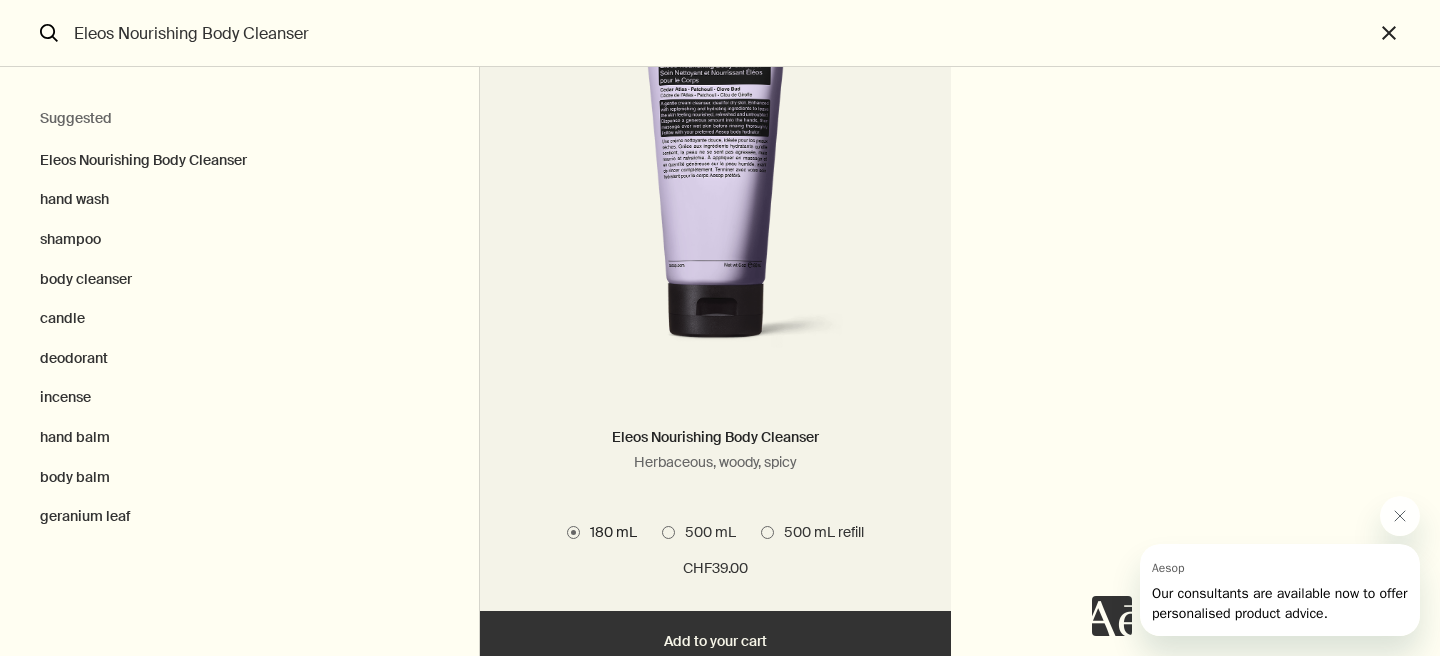 scroll, scrollTop: 0, scrollLeft: 0, axis: both 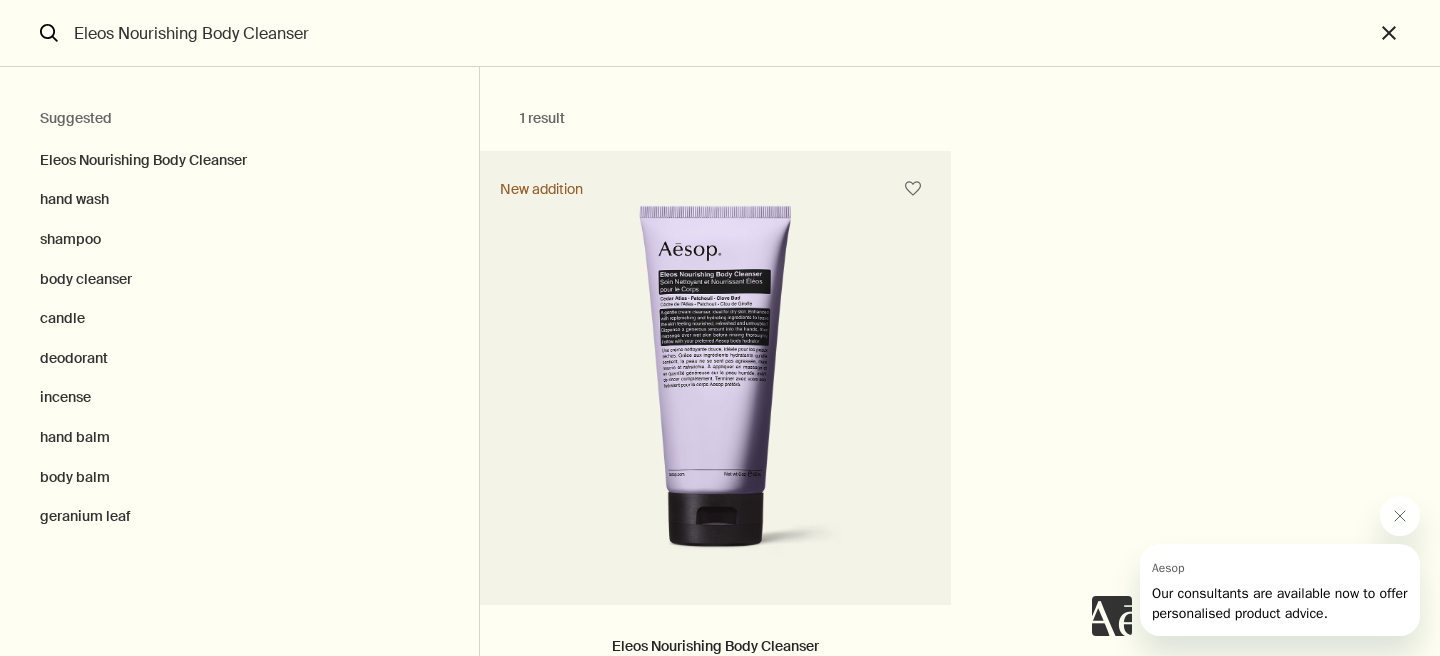 drag, startPoint x: 114, startPoint y: 32, endPoint x: 30, endPoint y: 17, distance: 85.32877 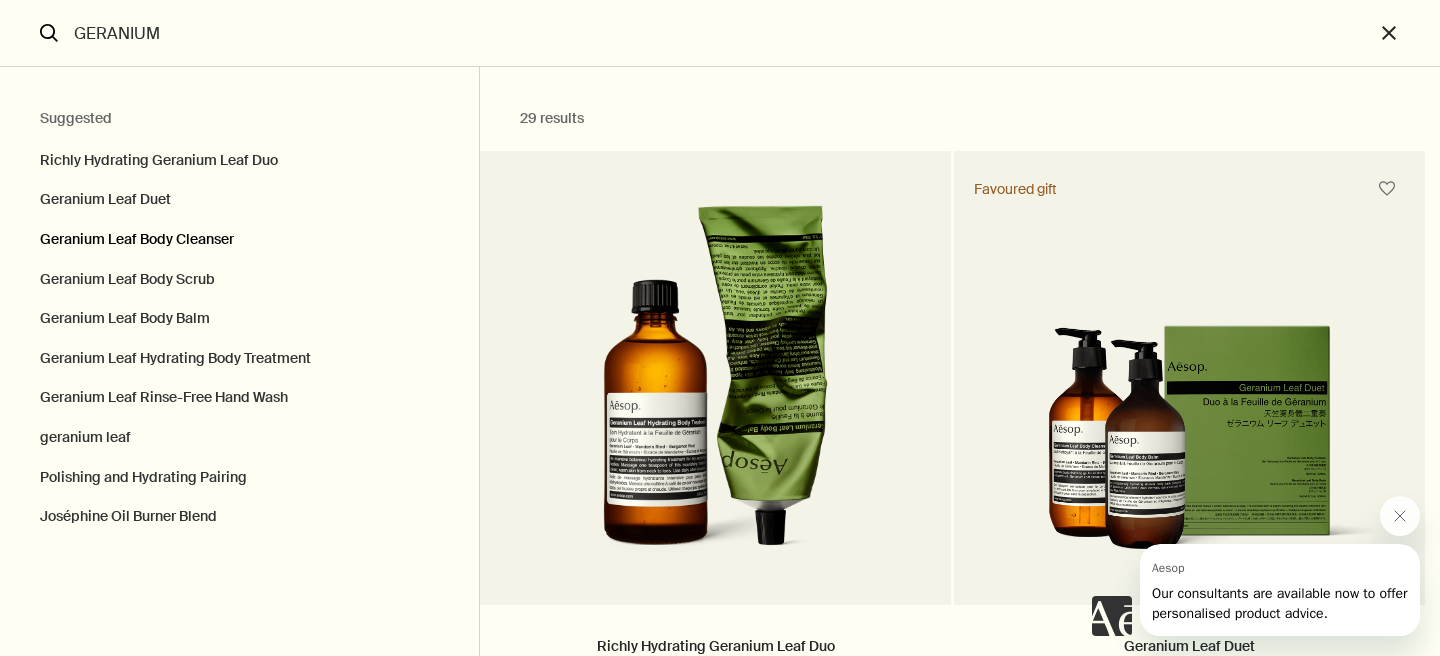 click on "Geranium Leaf Body Cleanser" at bounding box center [239, 240] 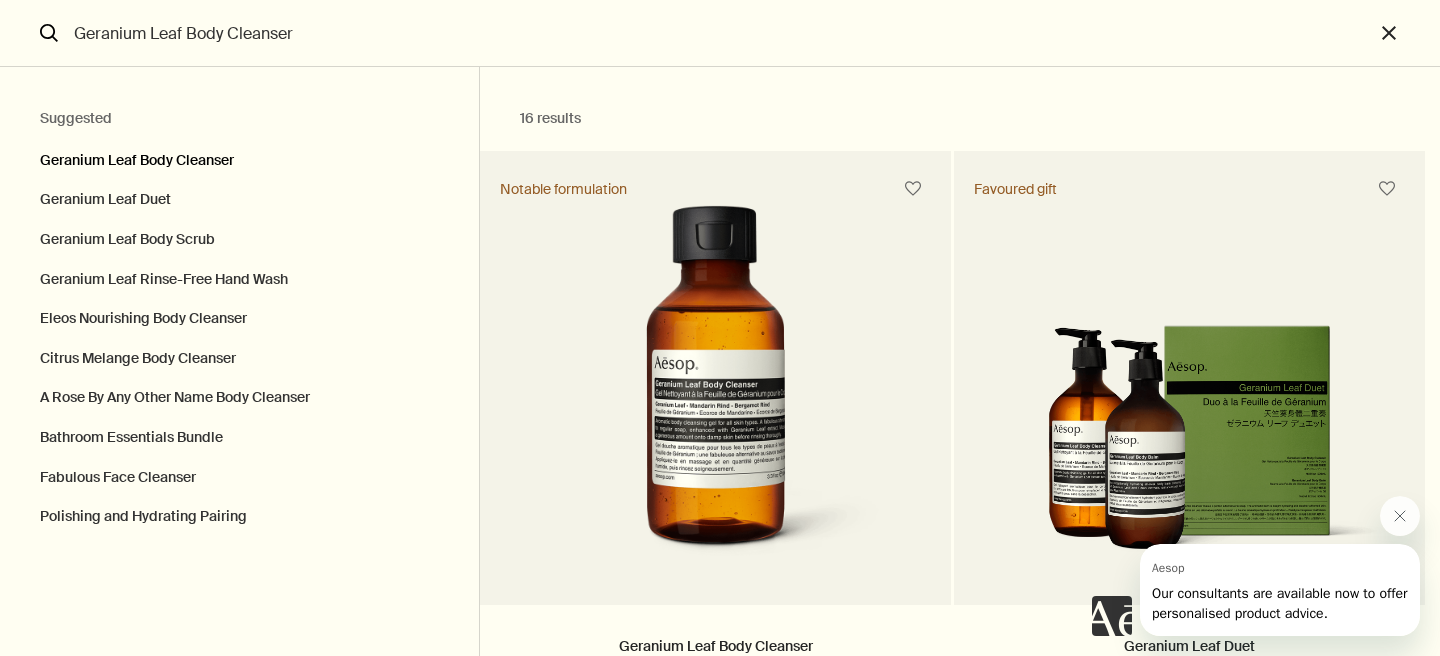 click on "Geranium Leaf Body Cleanser" at bounding box center [239, 156] 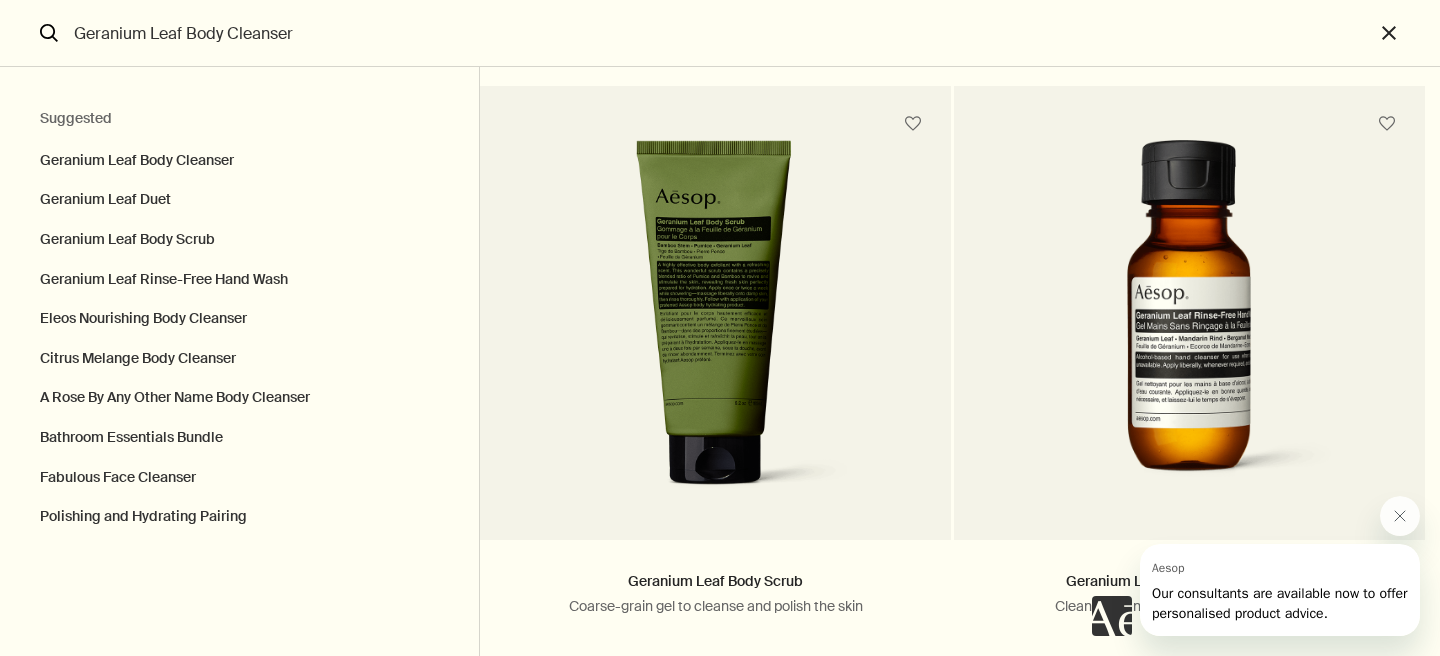 scroll, scrollTop: 362, scrollLeft: 0, axis: vertical 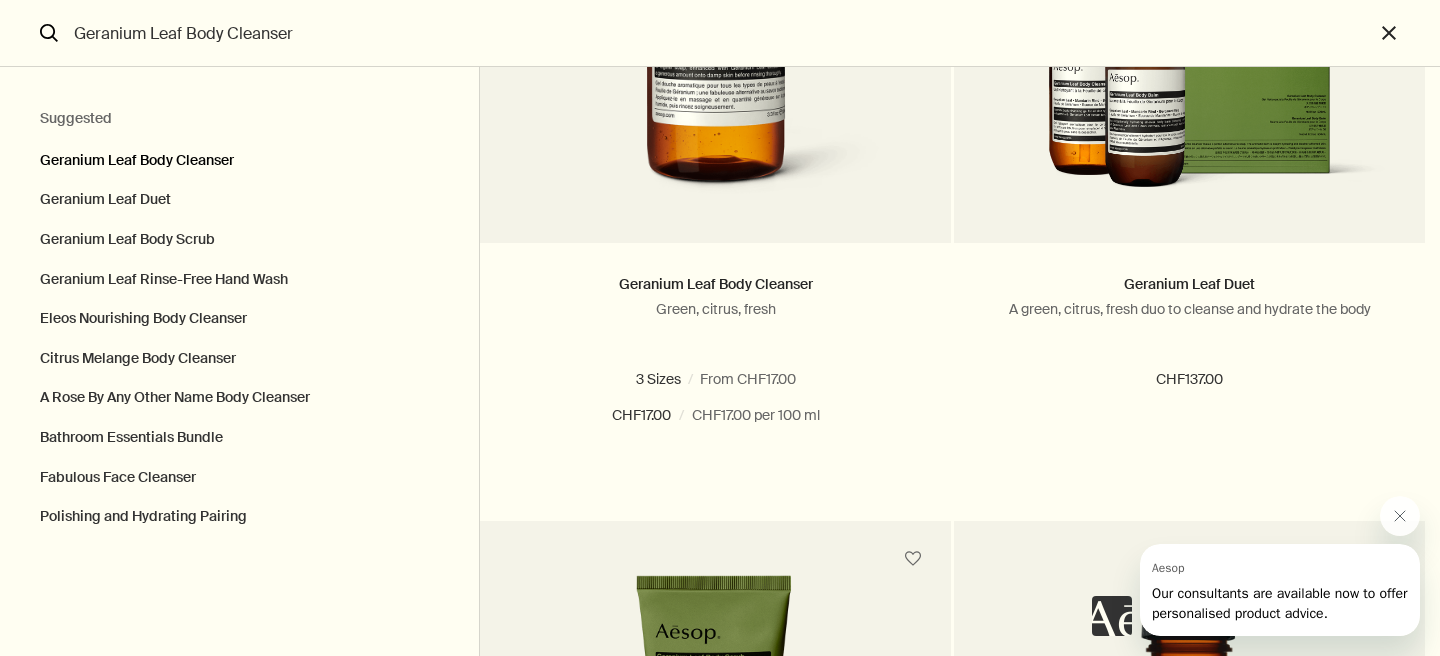 click on "Geranium Leaf Body Cleanser" at bounding box center [239, 156] 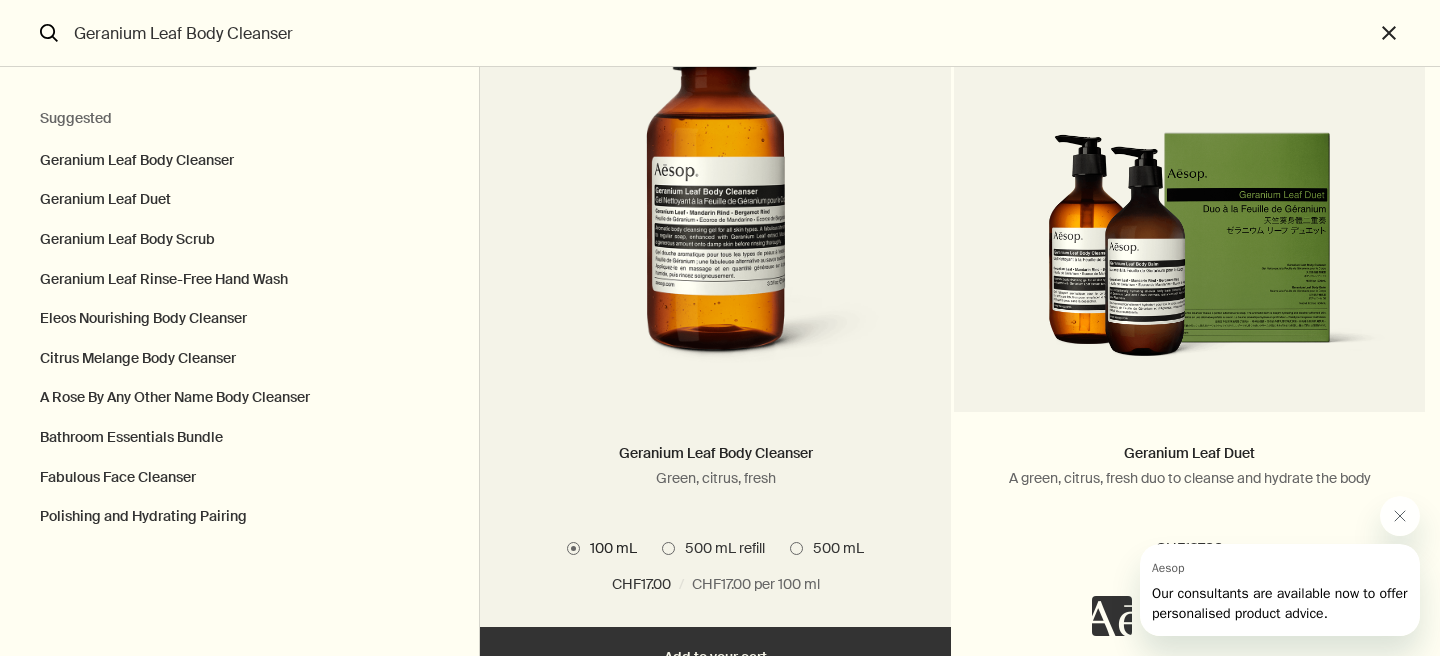 scroll, scrollTop: 192, scrollLeft: 0, axis: vertical 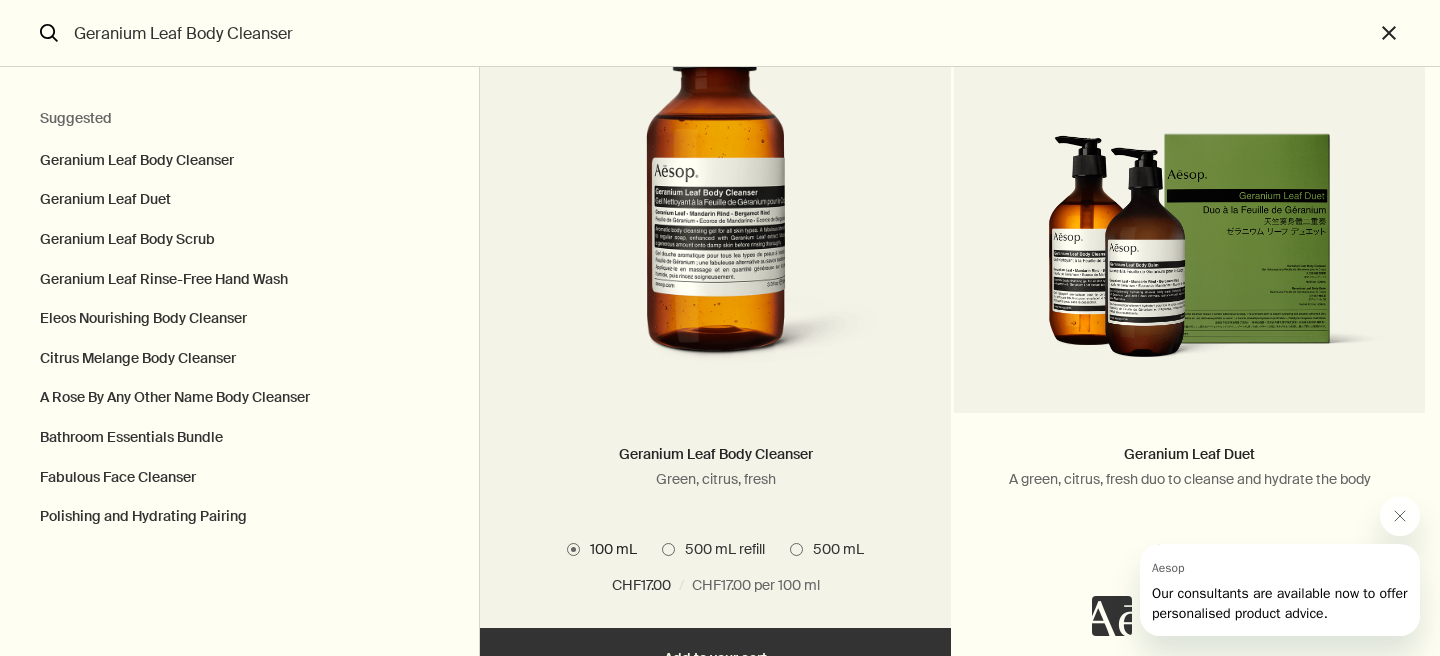 click at bounding box center (716, 198) 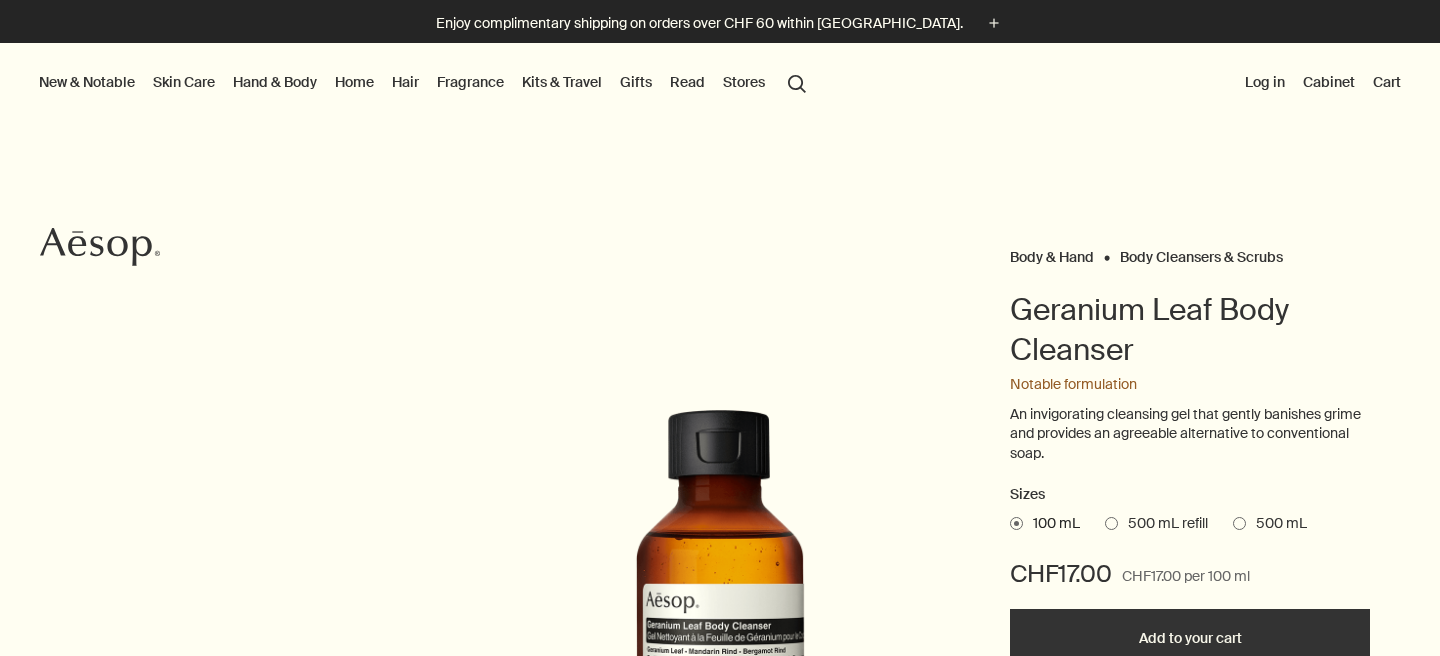 scroll, scrollTop: 0, scrollLeft: 0, axis: both 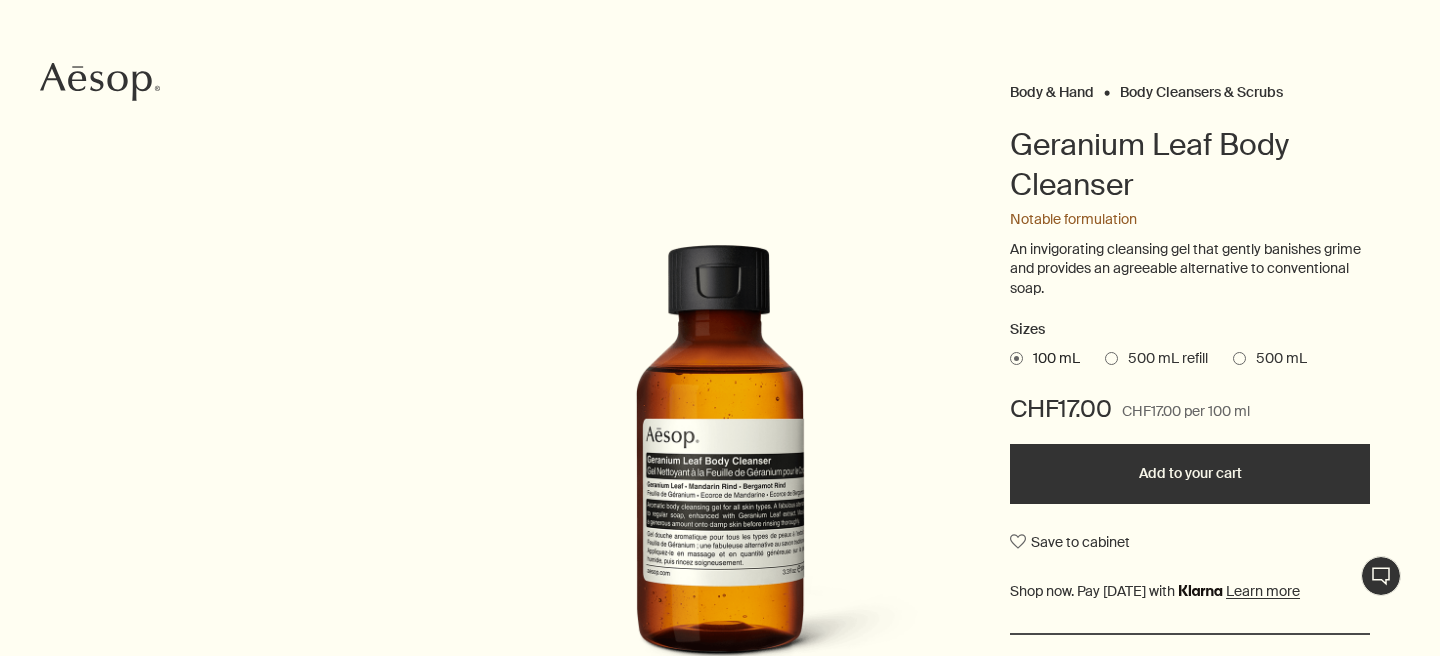 click at bounding box center [1111, 358] 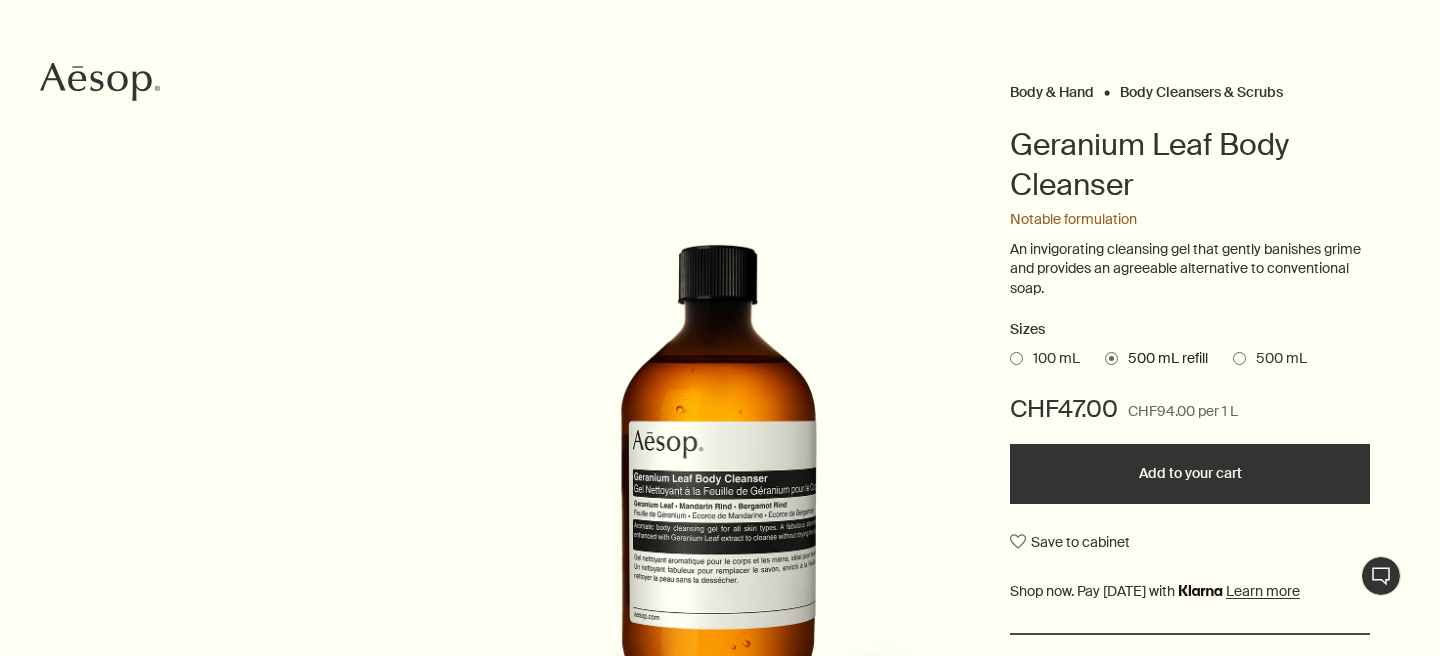 click at bounding box center (1239, 358) 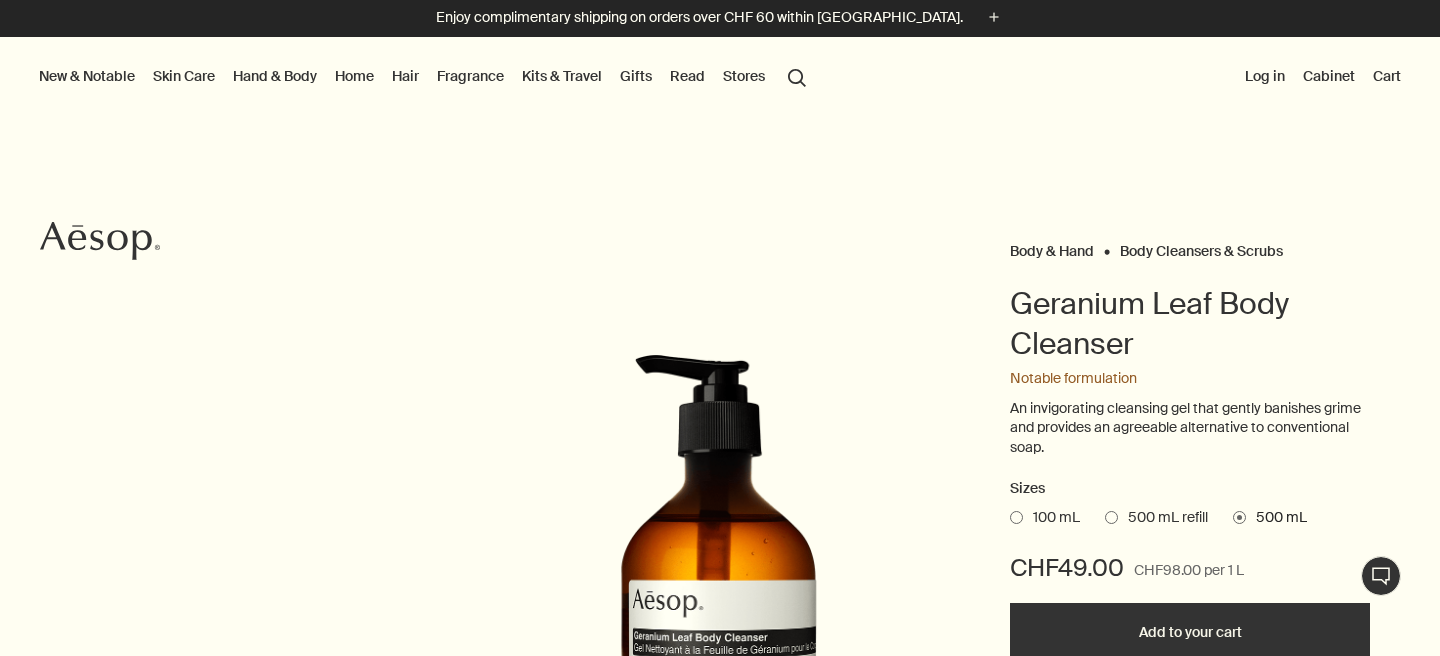 scroll, scrollTop: 0, scrollLeft: 0, axis: both 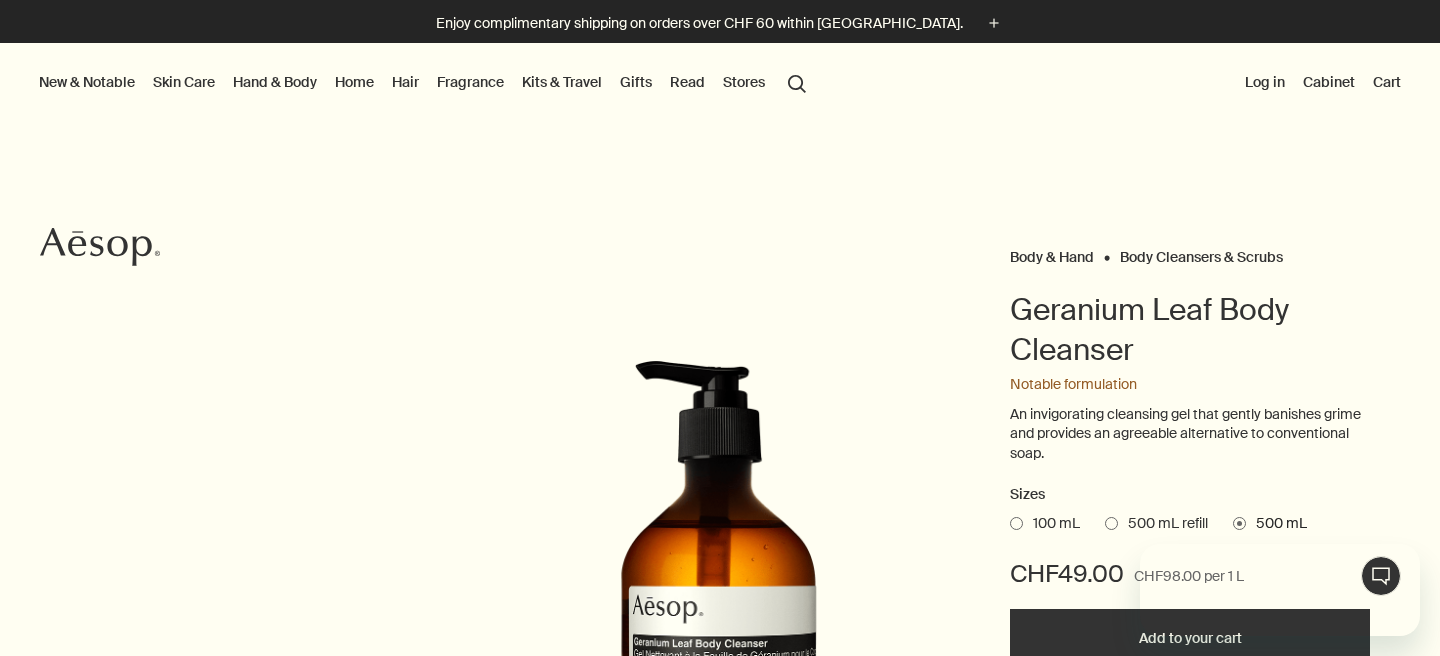 click on "search Search" at bounding box center [797, 82] 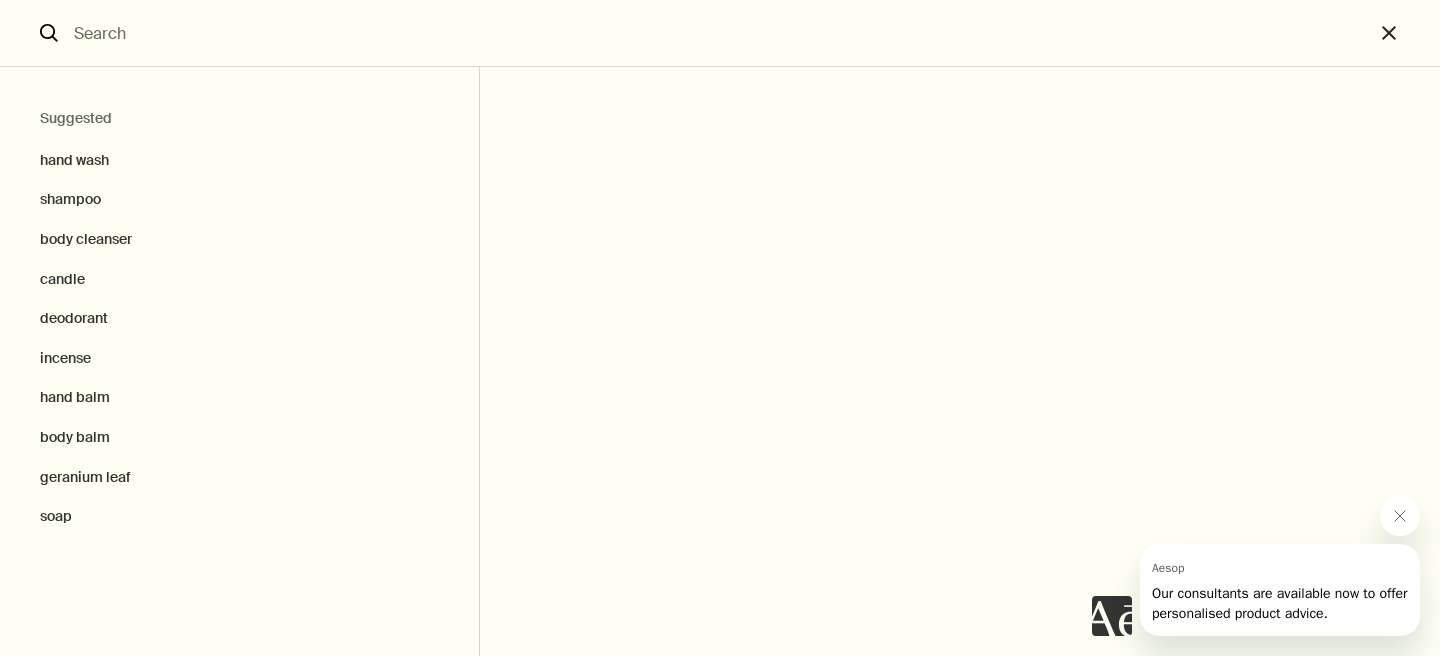 click at bounding box center [720, 33] 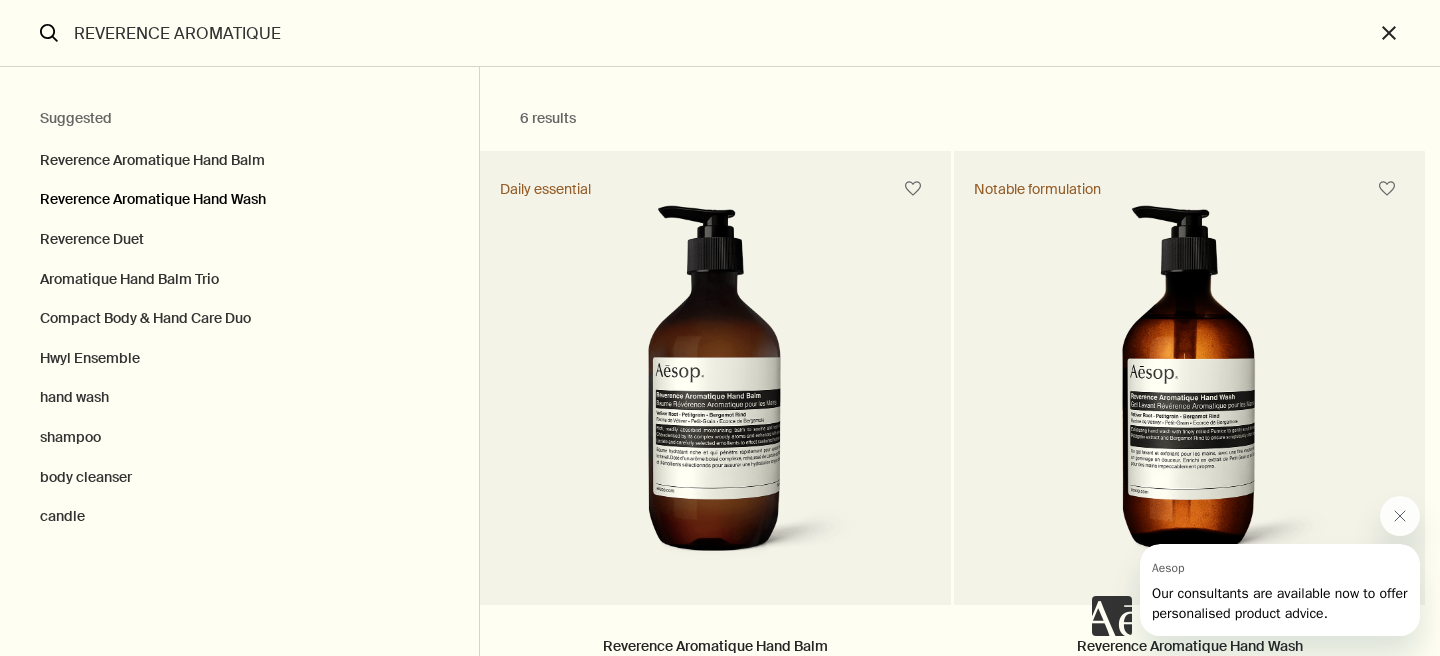 click on "Reverence Aromatique Hand Wash" at bounding box center [239, 200] 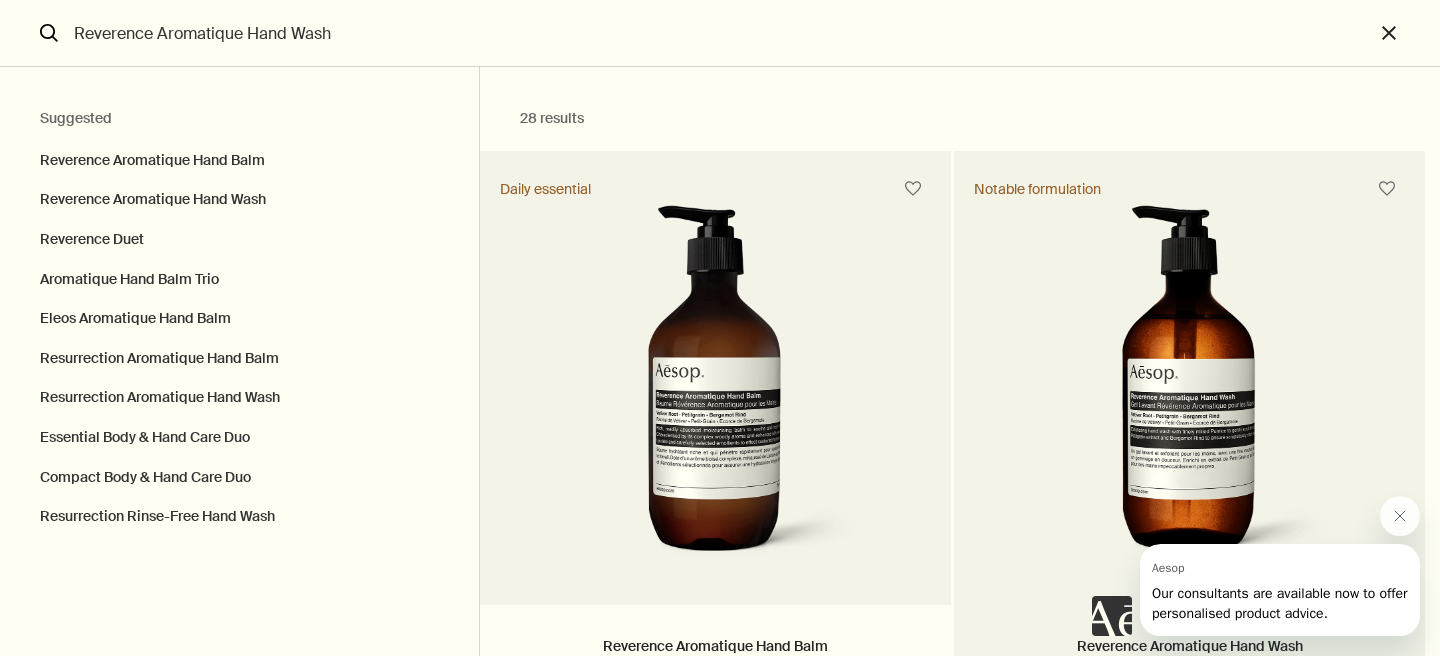 click at bounding box center (1189, 390) 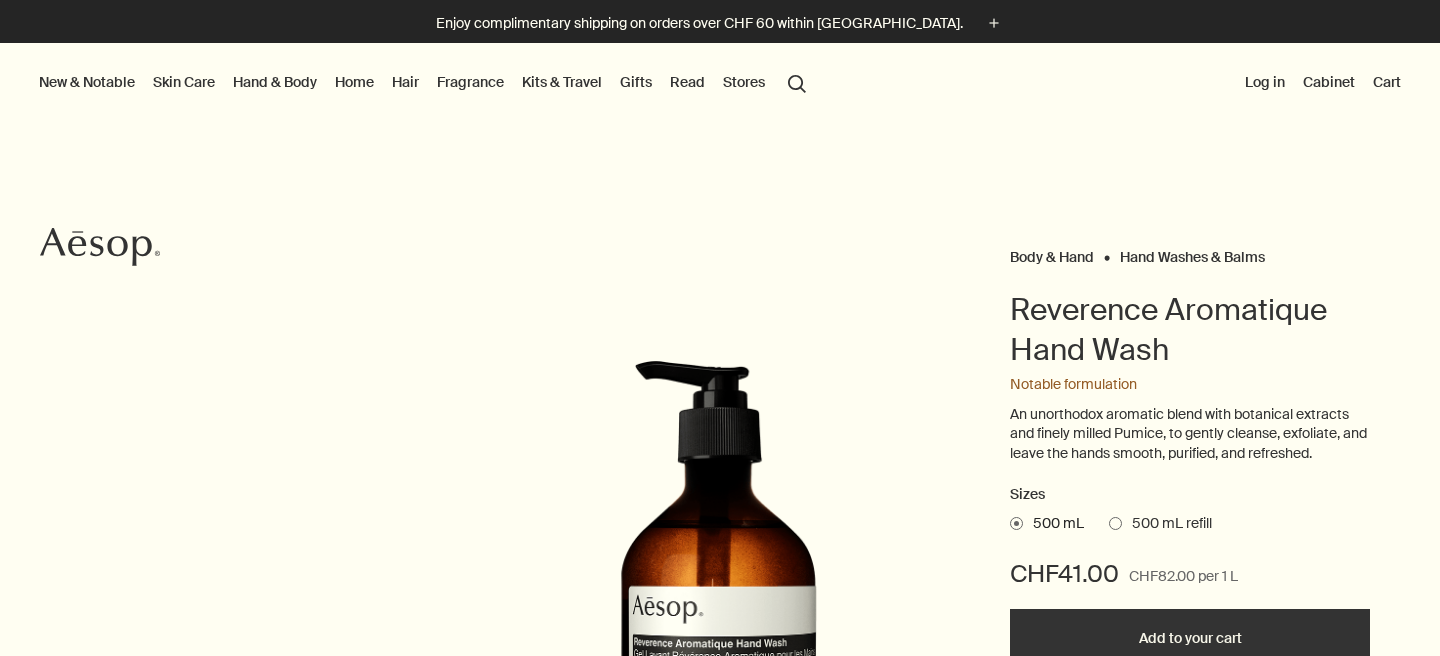 scroll, scrollTop: 73, scrollLeft: 0, axis: vertical 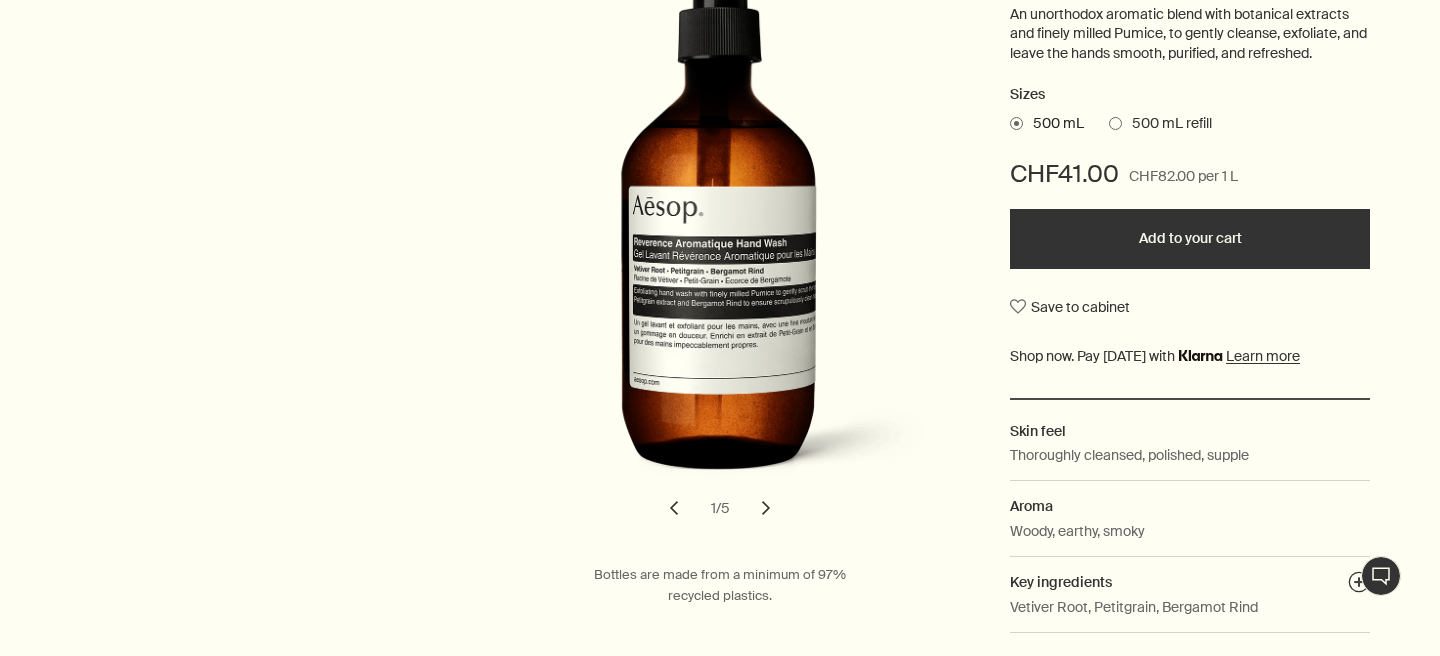 click on "chevron" at bounding box center (766, 508) 